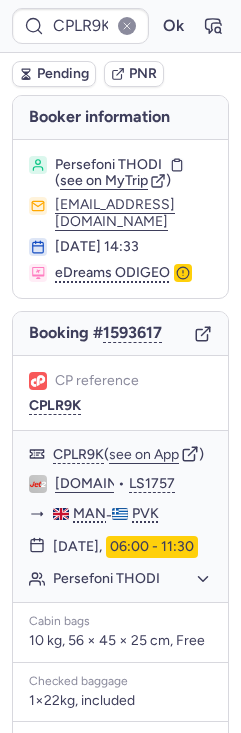 scroll, scrollTop: 0, scrollLeft: 0, axis: both 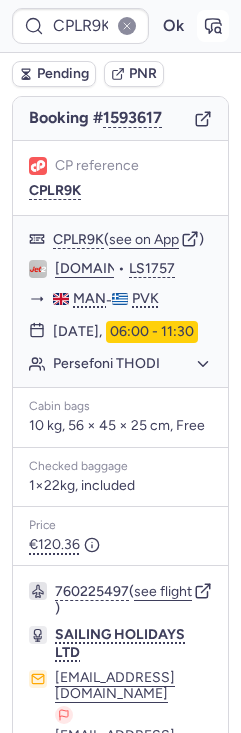 click 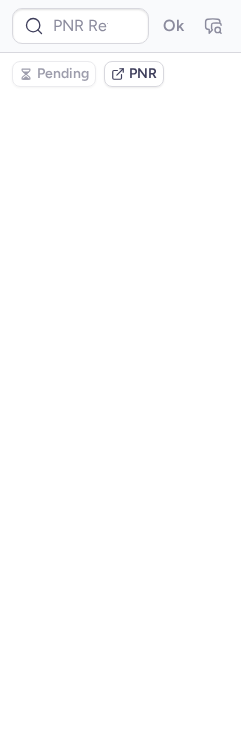 scroll, scrollTop: 0, scrollLeft: 0, axis: both 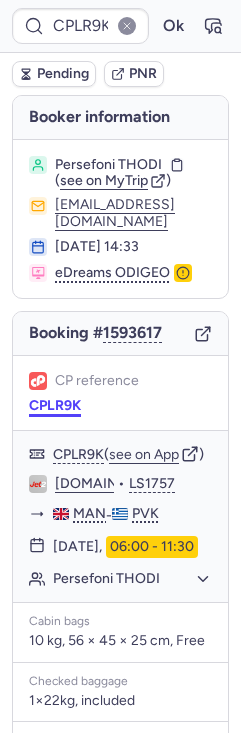 click on "CPLR9K" at bounding box center [55, 406] 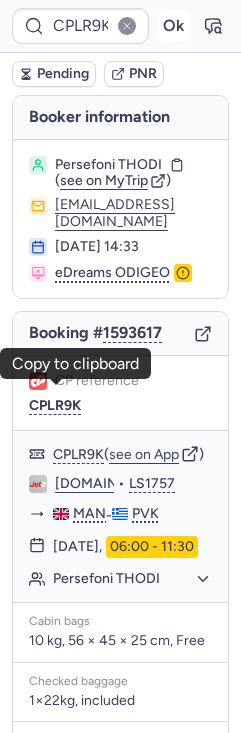 click on "Ok" at bounding box center [173, 26] 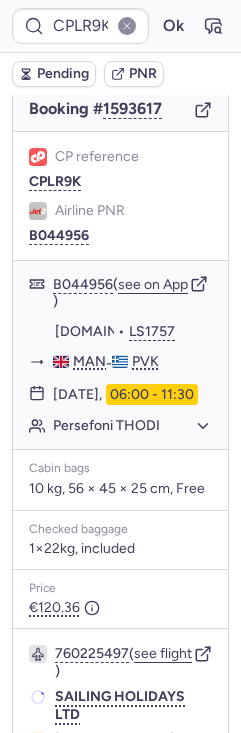 scroll, scrollTop: 233, scrollLeft: 0, axis: vertical 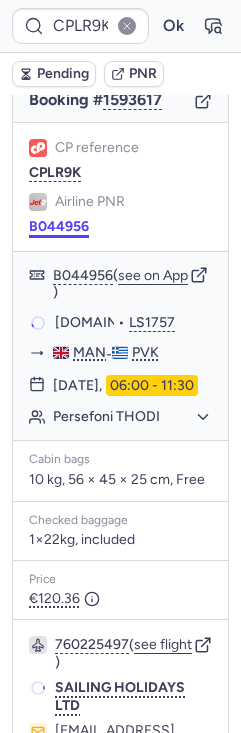 click on "B044956" at bounding box center (59, 227) 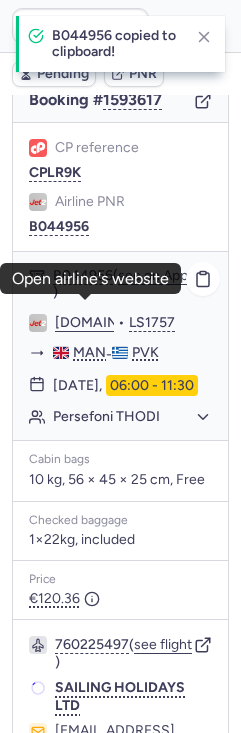 click on "[DOMAIN_NAME]" 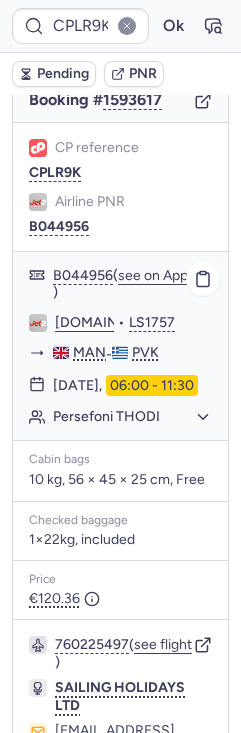 click on "Persefoni THODI" 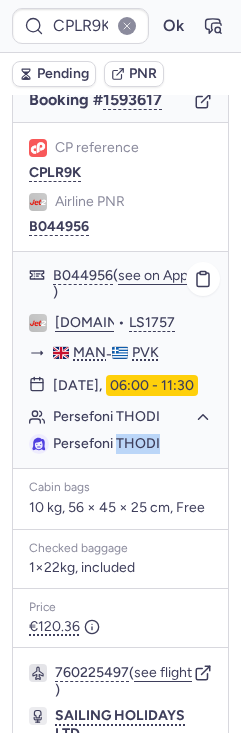 drag, startPoint x: 118, startPoint y: 452, endPoint x: 181, endPoint y: 452, distance: 63 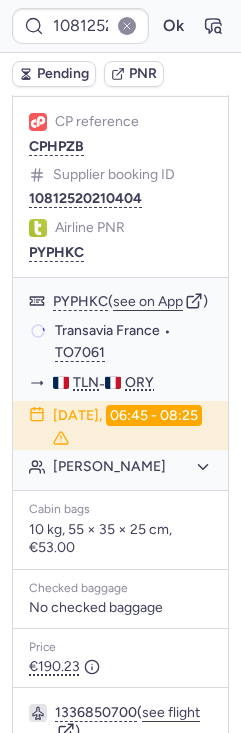 scroll, scrollTop: 258, scrollLeft: 0, axis: vertical 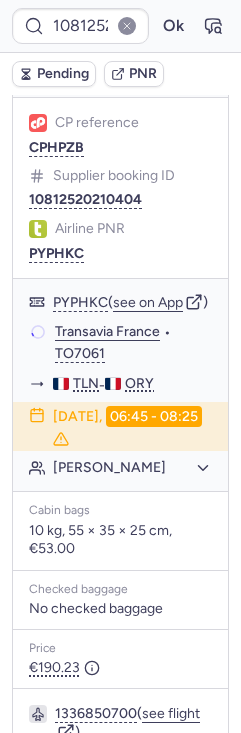 type on "CPDNHC" 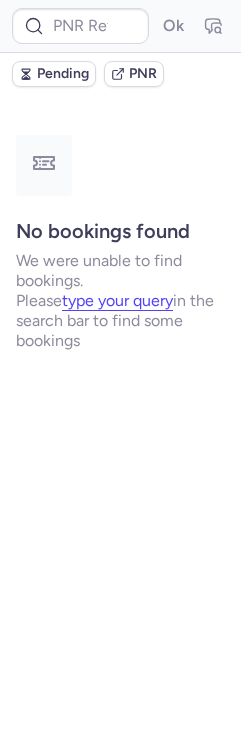 scroll, scrollTop: 0, scrollLeft: 0, axis: both 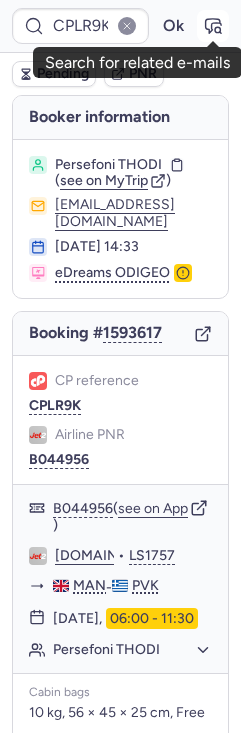 click 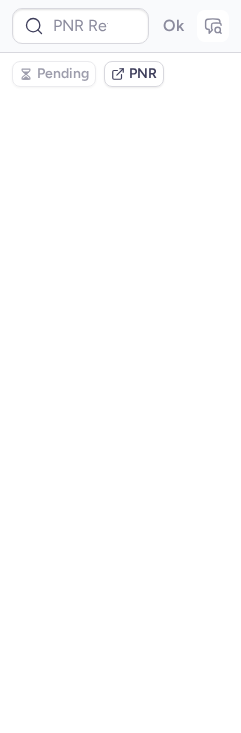 type on "CPLR9K" 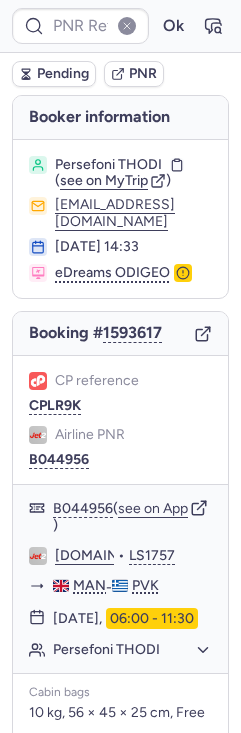 type on "CPLR9K" 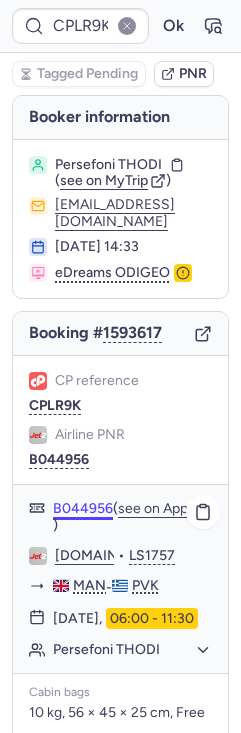 scroll, scrollTop: 455, scrollLeft: 0, axis: vertical 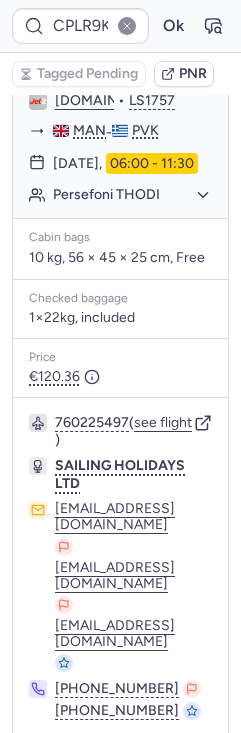click 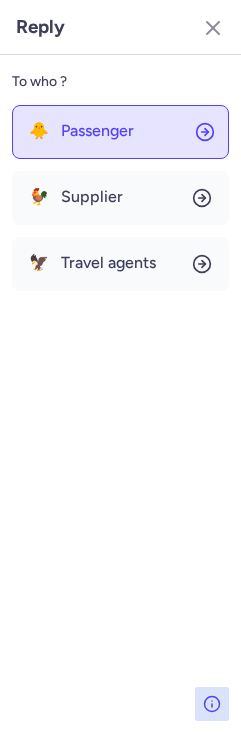 click on "Passenger" at bounding box center [97, 131] 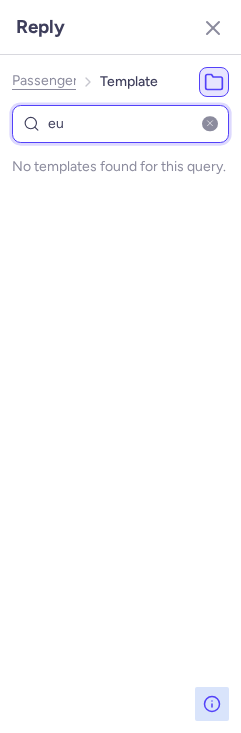 type on "e" 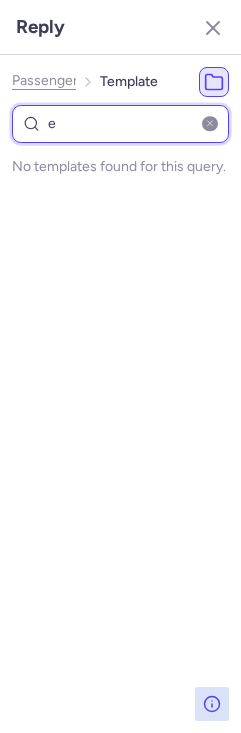 type 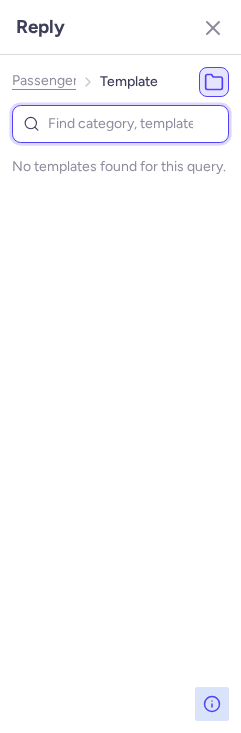click at bounding box center [120, 124] 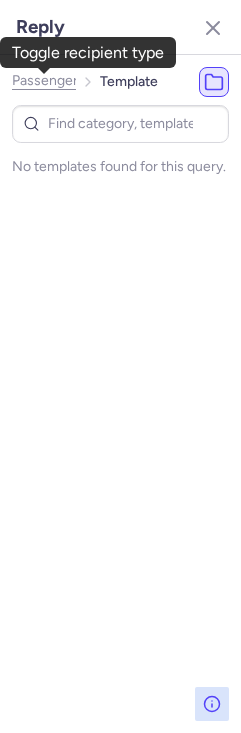 click on "Passenger" 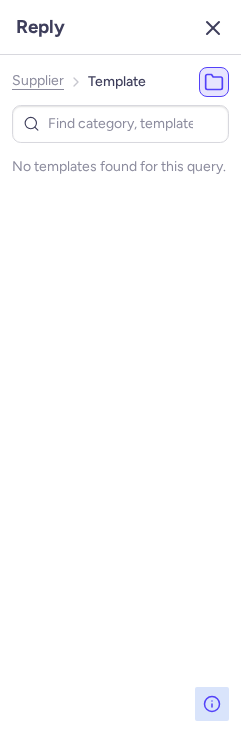 click 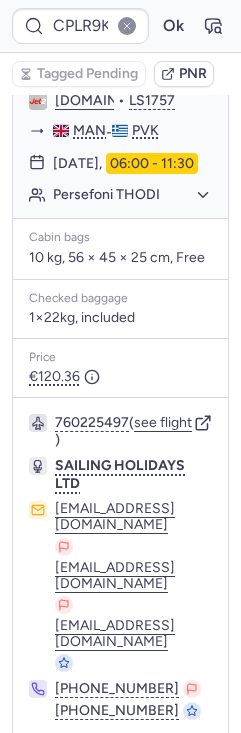 click 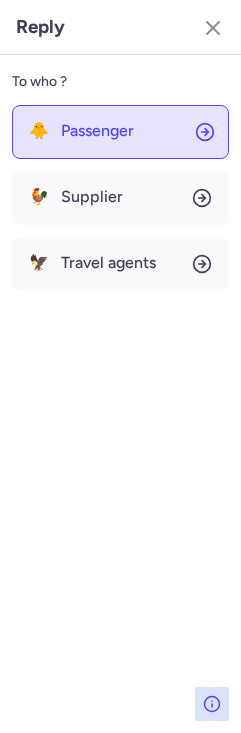 click on "🐥 Passenger" 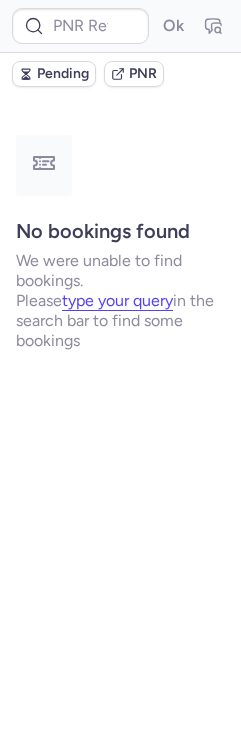 scroll, scrollTop: 0, scrollLeft: 0, axis: both 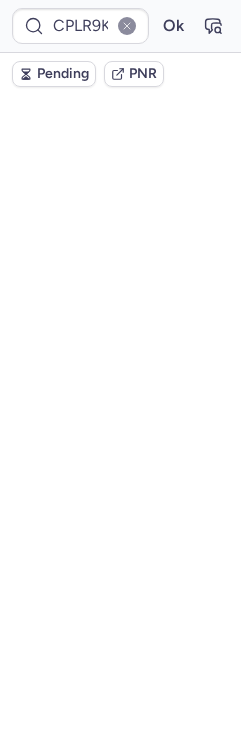 type on "CPKWCM" 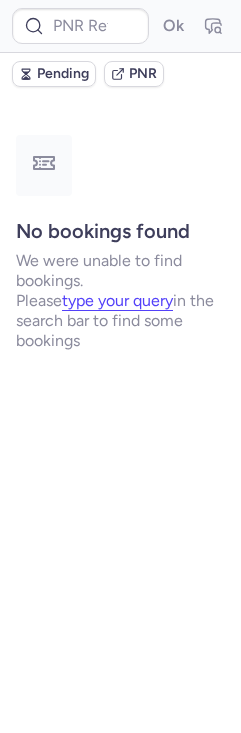 type on "7359752" 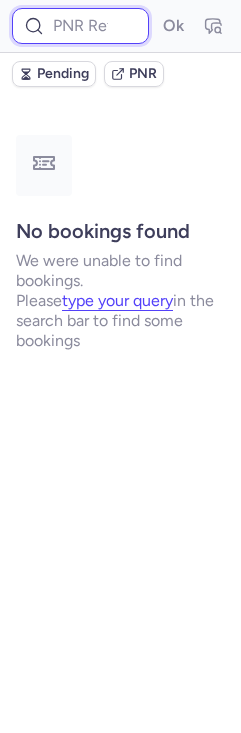 click at bounding box center (80, 26) 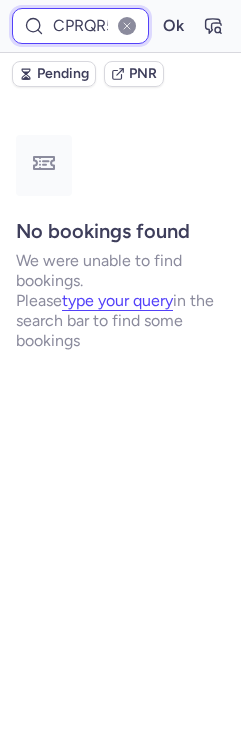 scroll, scrollTop: 0, scrollLeft: 7, axis: horizontal 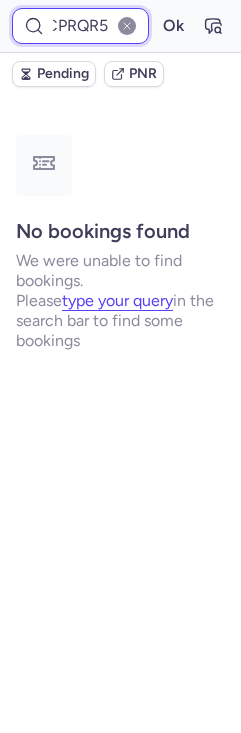 type on "CPRQR5" 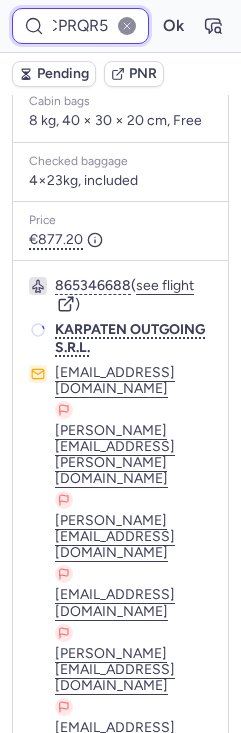 scroll, scrollTop: 712, scrollLeft: 0, axis: vertical 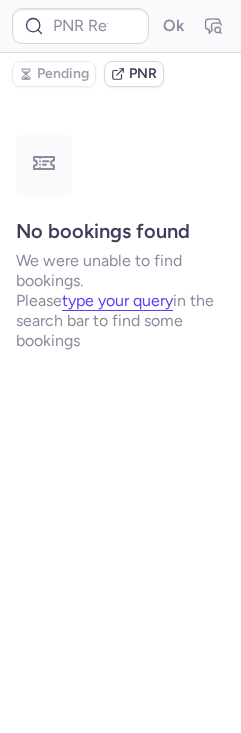 type on "CPAJAW" 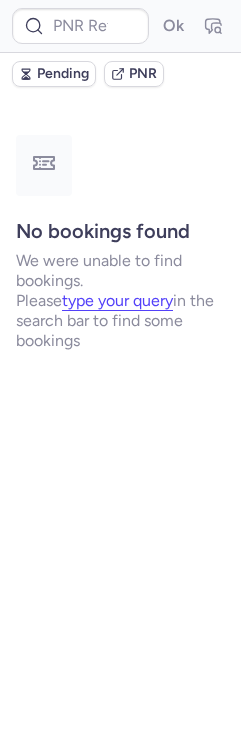 type on "CPT6UN" 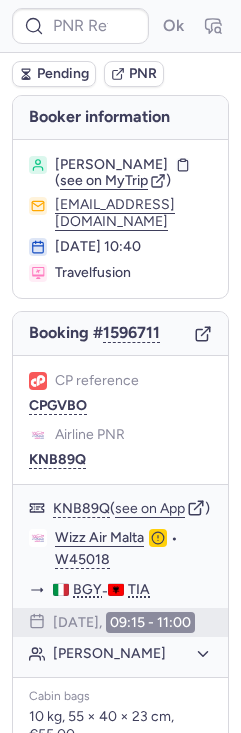 type on "CPGVBO" 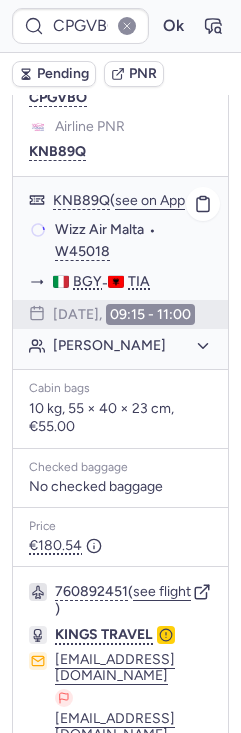 scroll, scrollTop: 307, scrollLeft: 0, axis: vertical 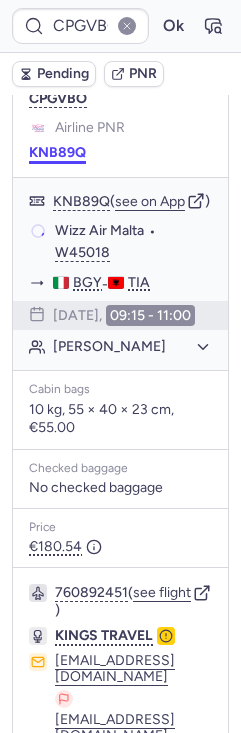 click on "KNB89Q" at bounding box center (57, 153) 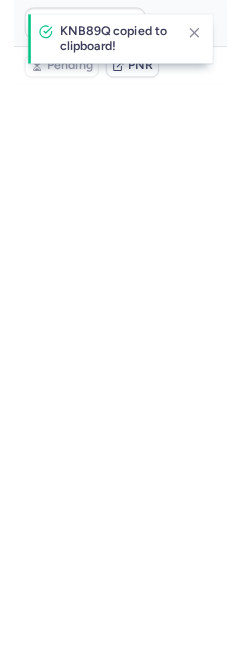 scroll, scrollTop: 0, scrollLeft: 0, axis: both 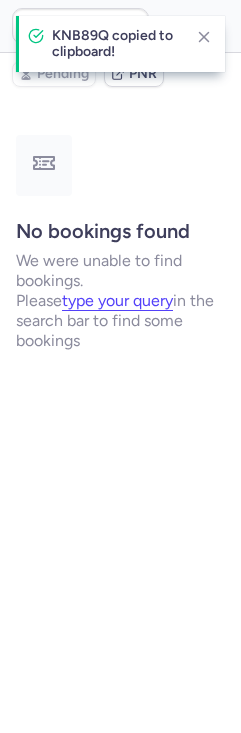 type on "KNB89Q" 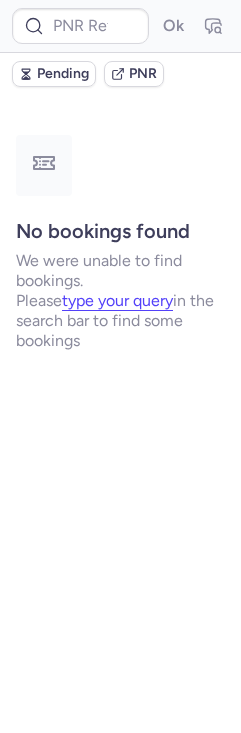 type on "KNB89Q" 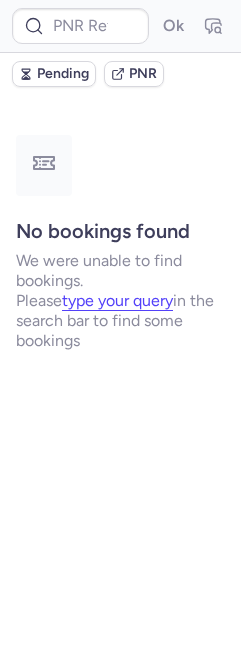 type on "KNB89Q" 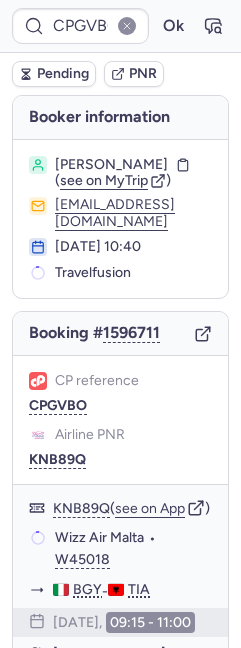 scroll, scrollTop: 0, scrollLeft: 0, axis: both 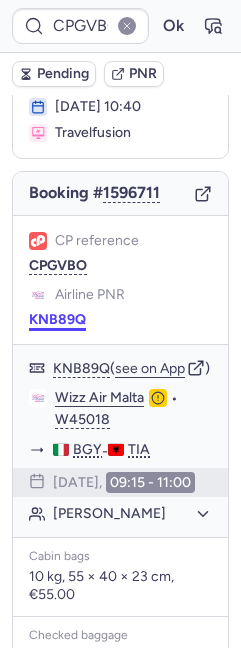 click on "KNB89Q" at bounding box center (57, 320) 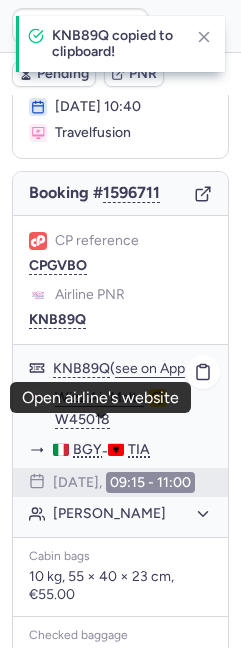 click on "Wizz Air Malta" 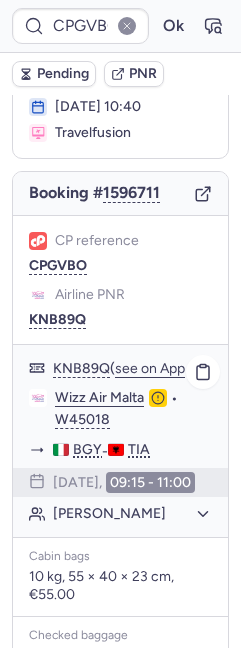 click on "[PERSON_NAME]" 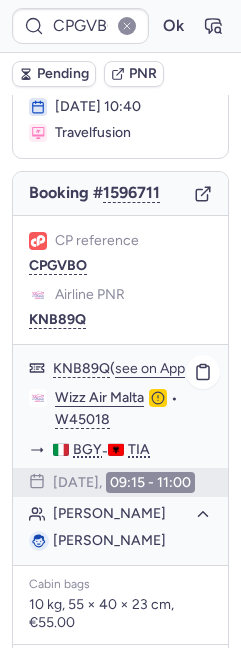 drag, startPoint x: 100, startPoint y: 592, endPoint x: 153, endPoint y: 594, distance: 53.037724 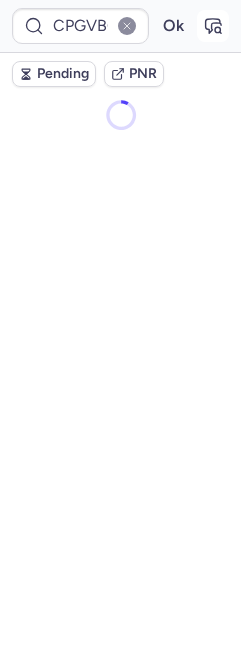 scroll, scrollTop: 0, scrollLeft: 0, axis: both 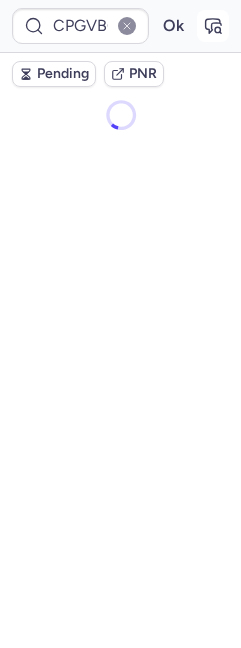 click 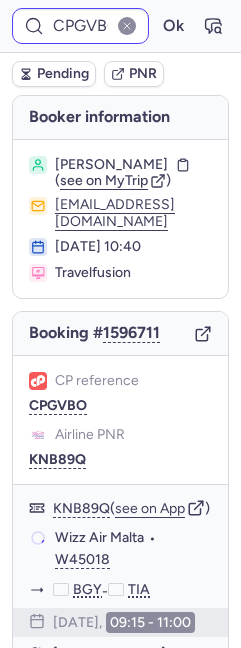 type on "KNB89Q" 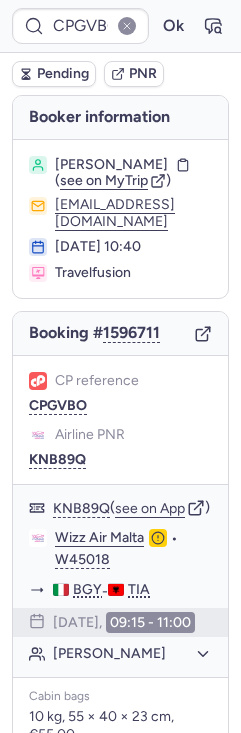 type on "CPKWCM" 